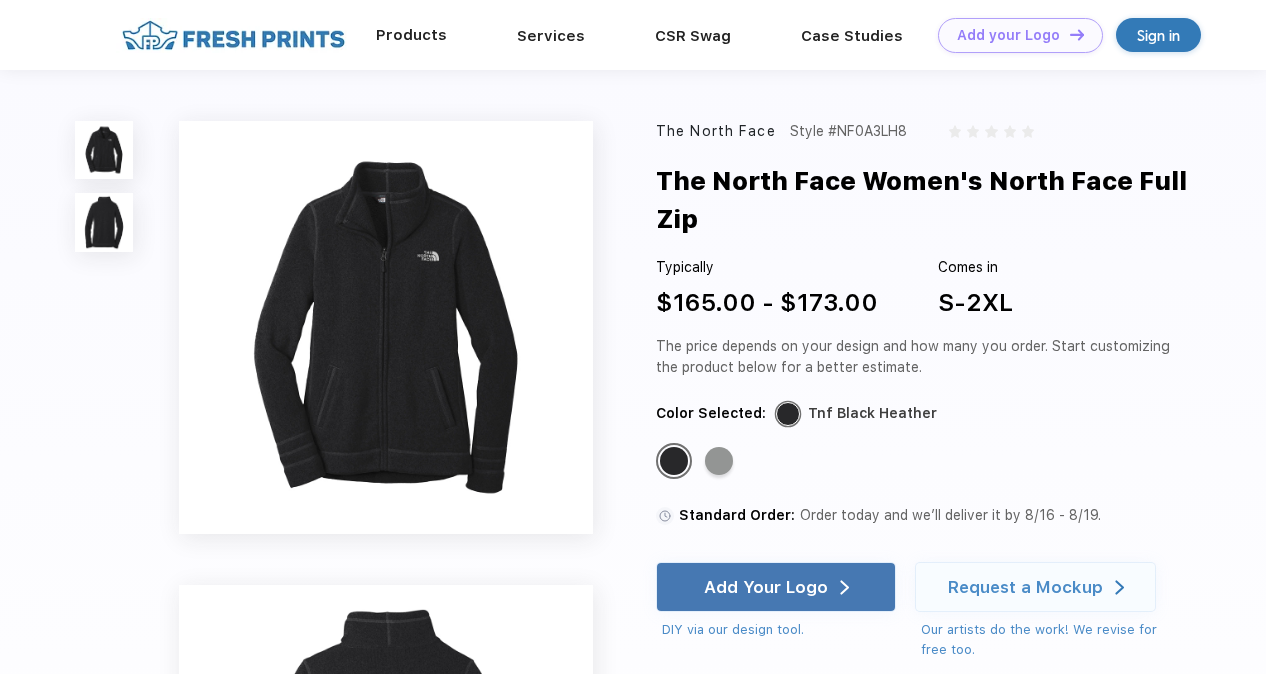 scroll, scrollTop: 0, scrollLeft: 0, axis: both 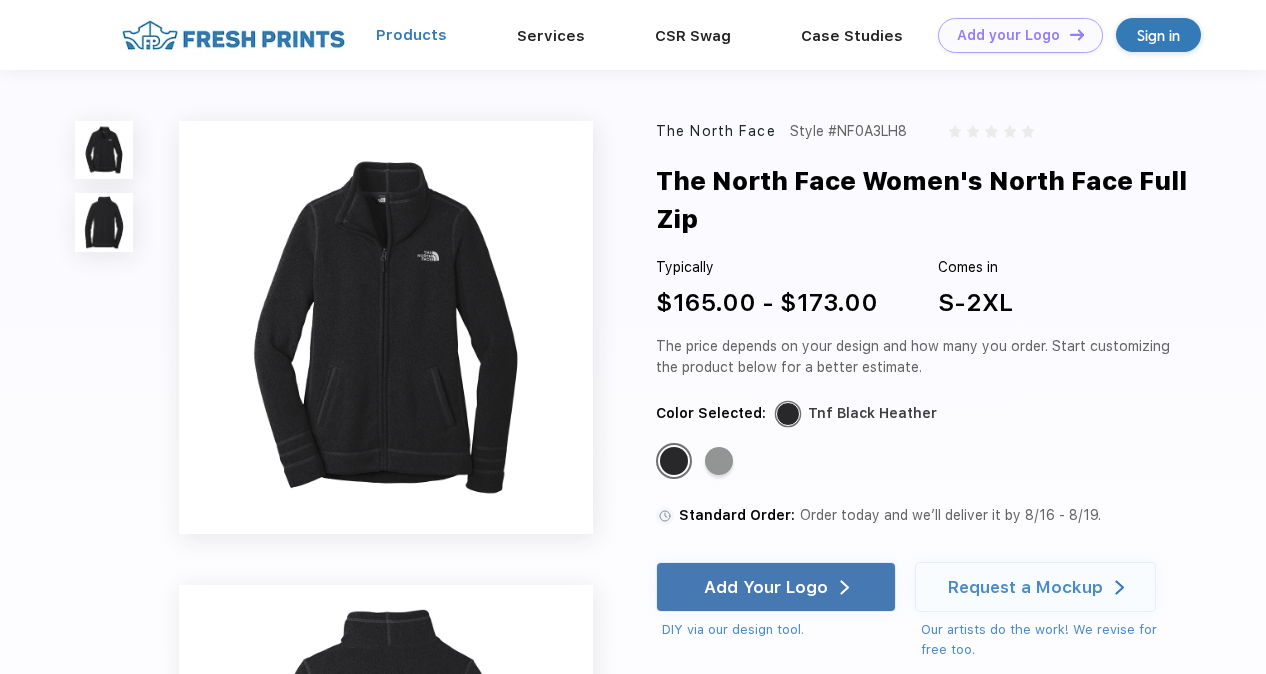 click on "Products" at bounding box center (411, 35) 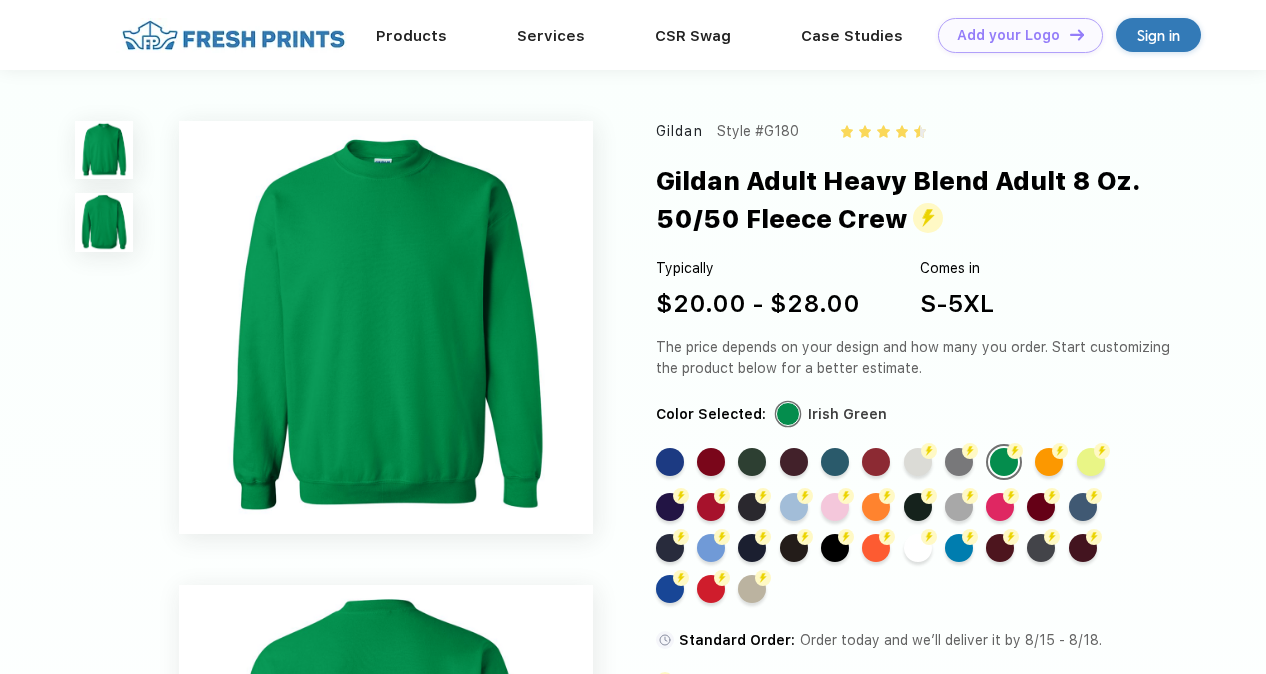 scroll, scrollTop: 0, scrollLeft: 0, axis: both 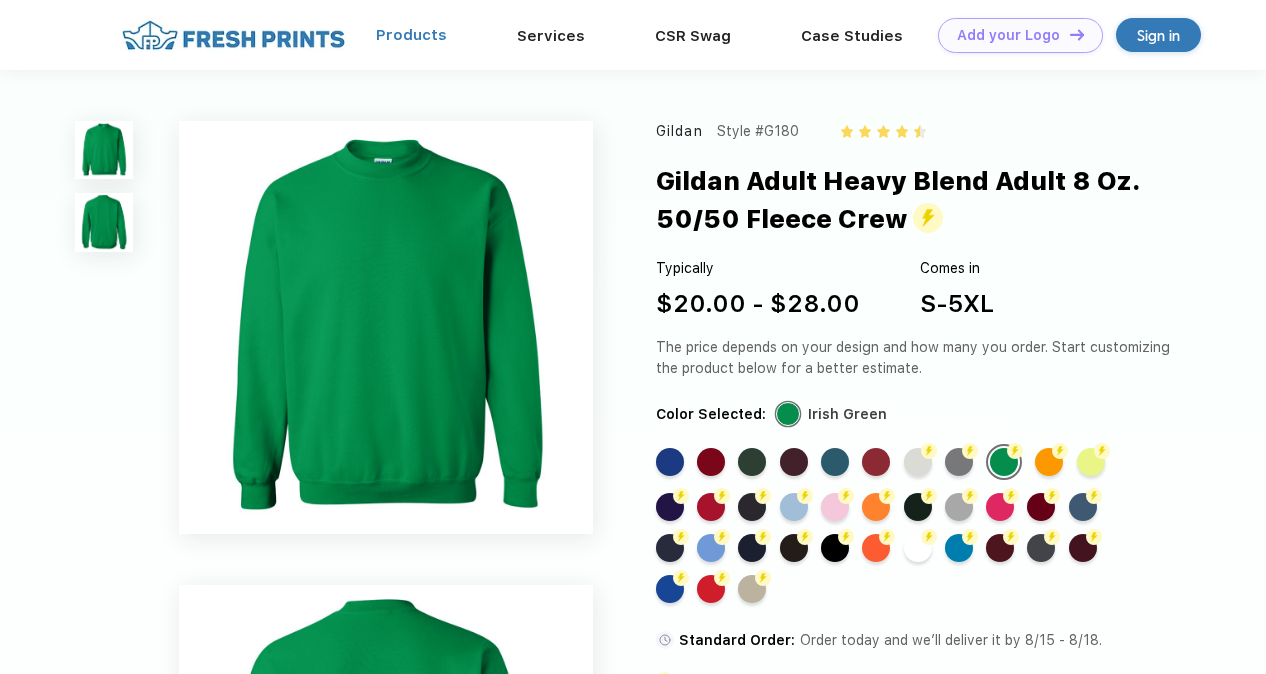 click on "Products" at bounding box center [411, 35] 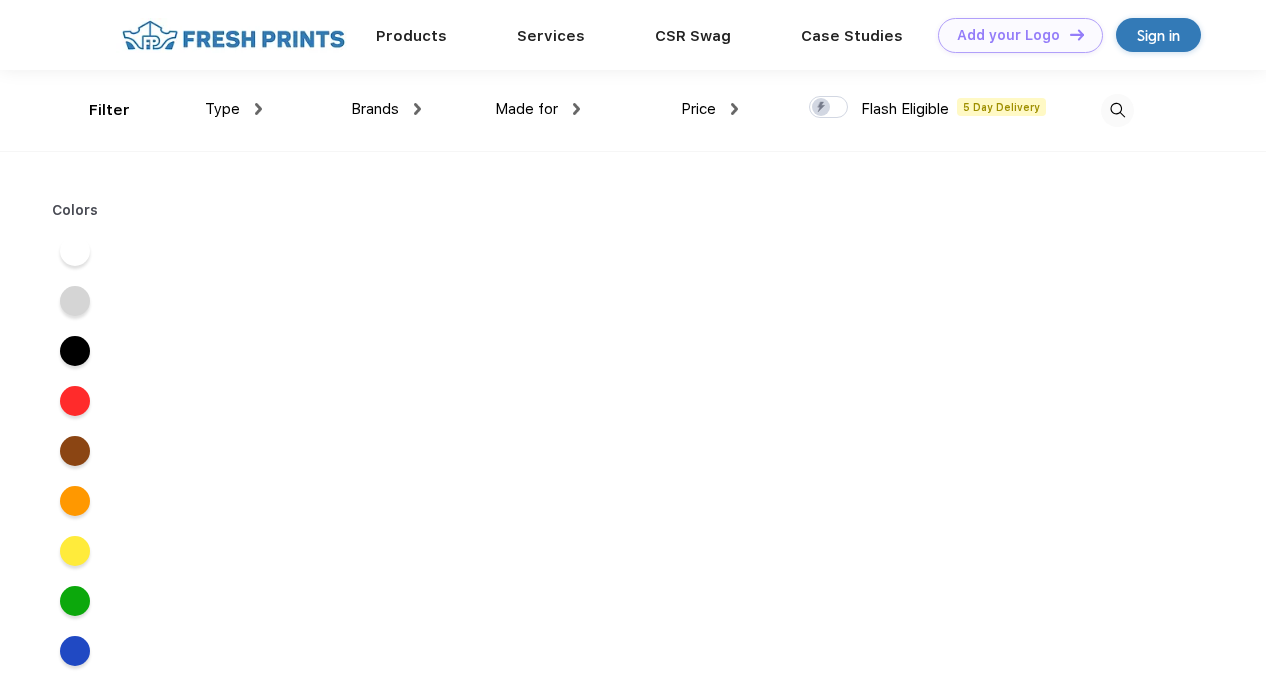 scroll, scrollTop: 0, scrollLeft: 0, axis: both 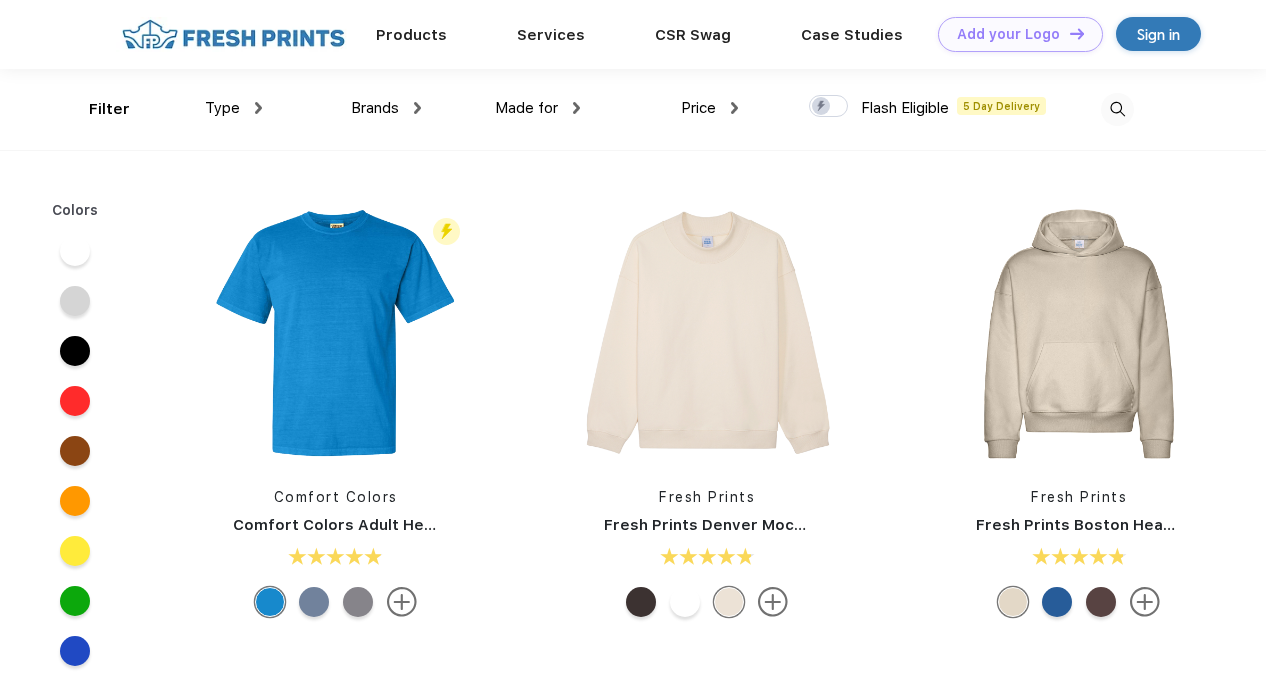 click at bounding box center [1117, 109] 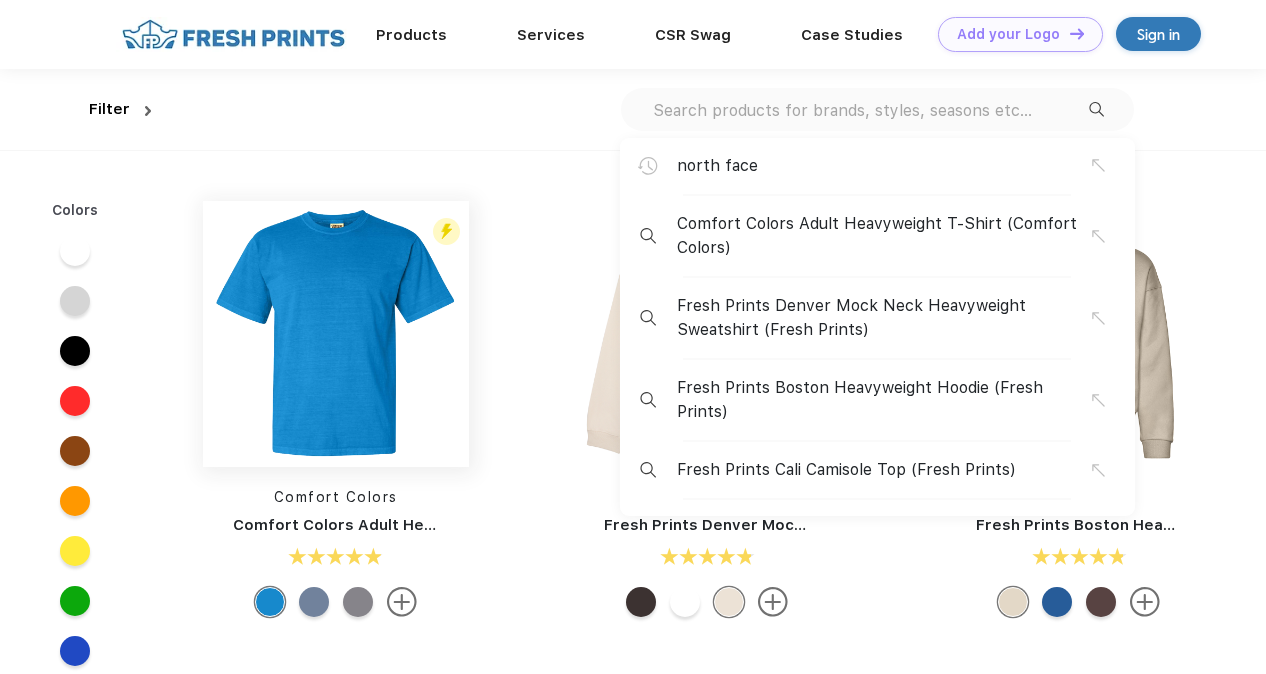 click at bounding box center (336, 334) 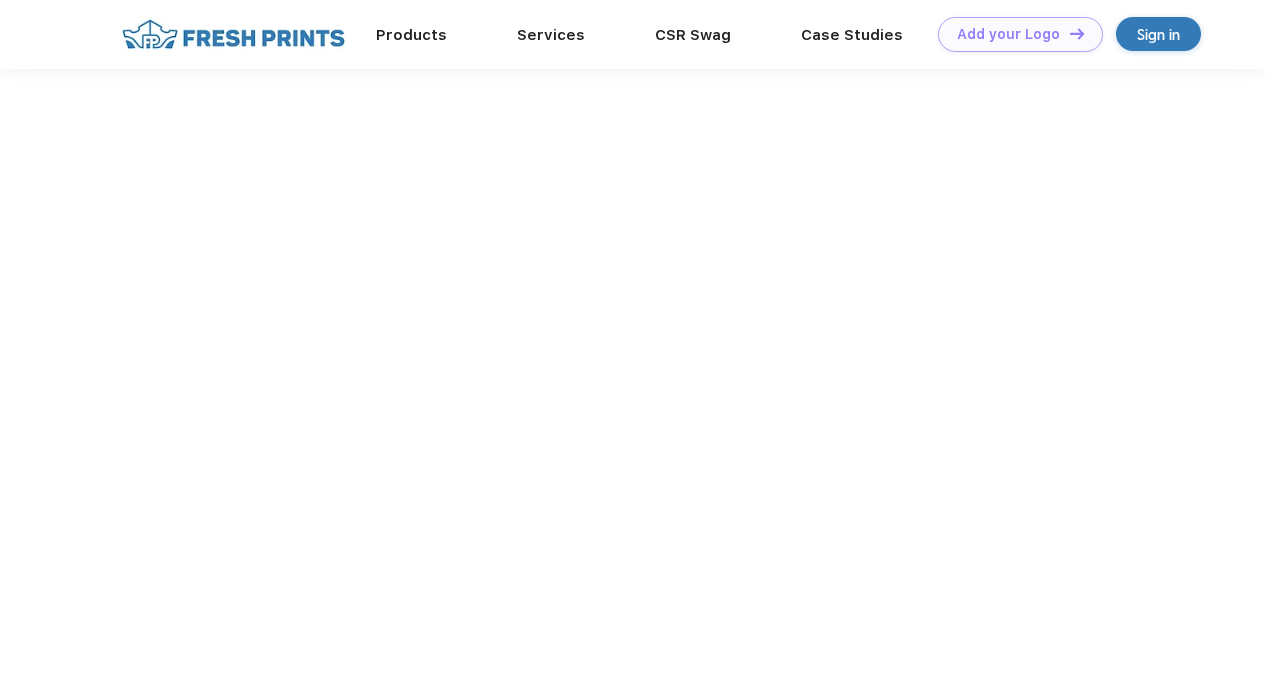 scroll, scrollTop: 0, scrollLeft: 0, axis: both 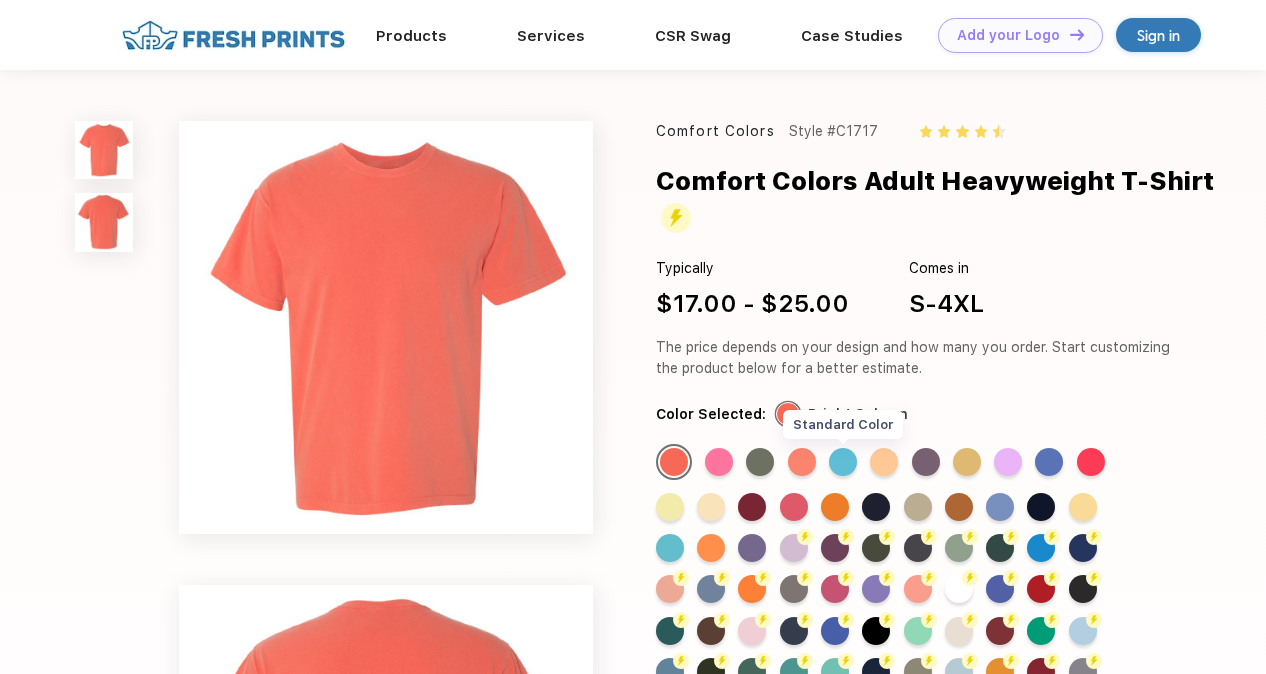click on "Standard Color" at bounding box center (843, 462) 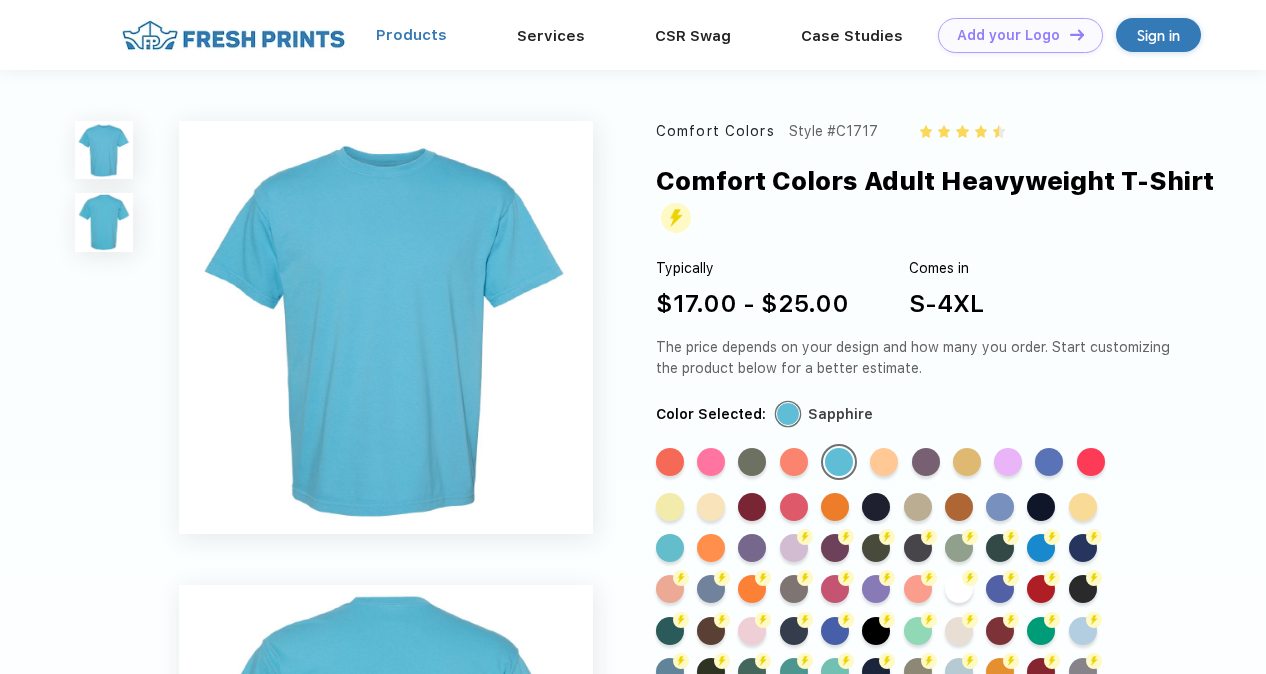click on "Products" at bounding box center (411, 35) 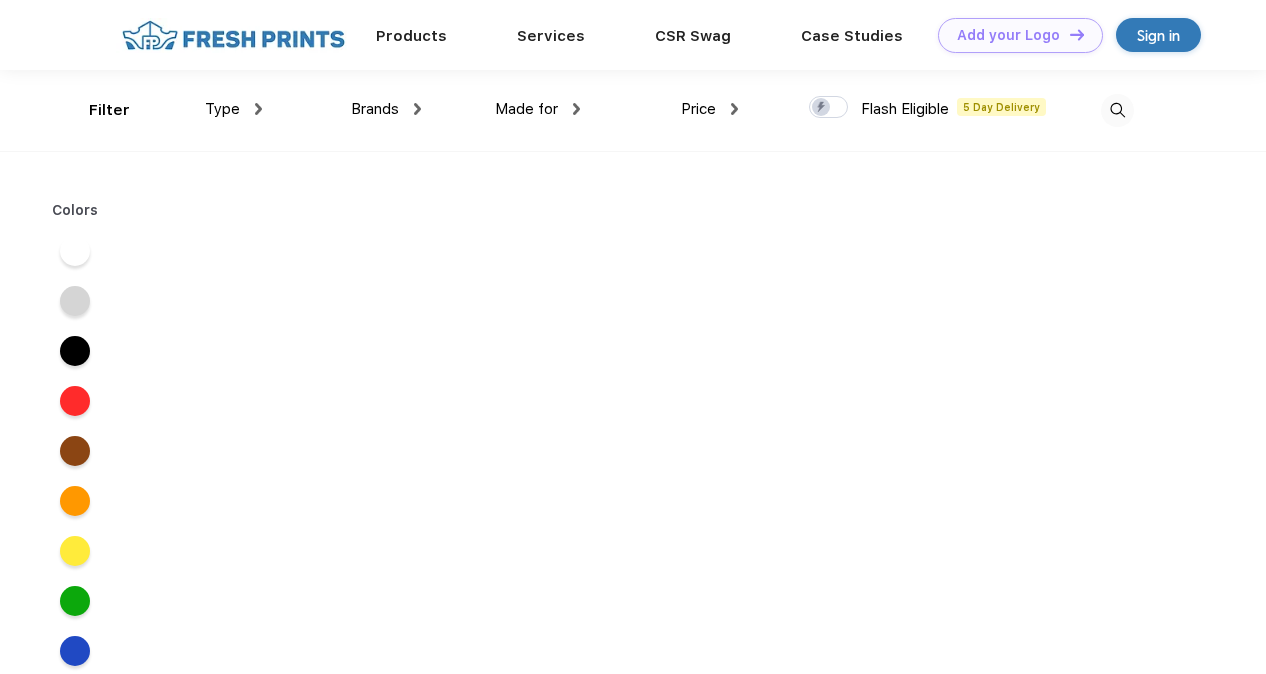 scroll, scrollTop: 0, scrollLeft: 0, axis: both 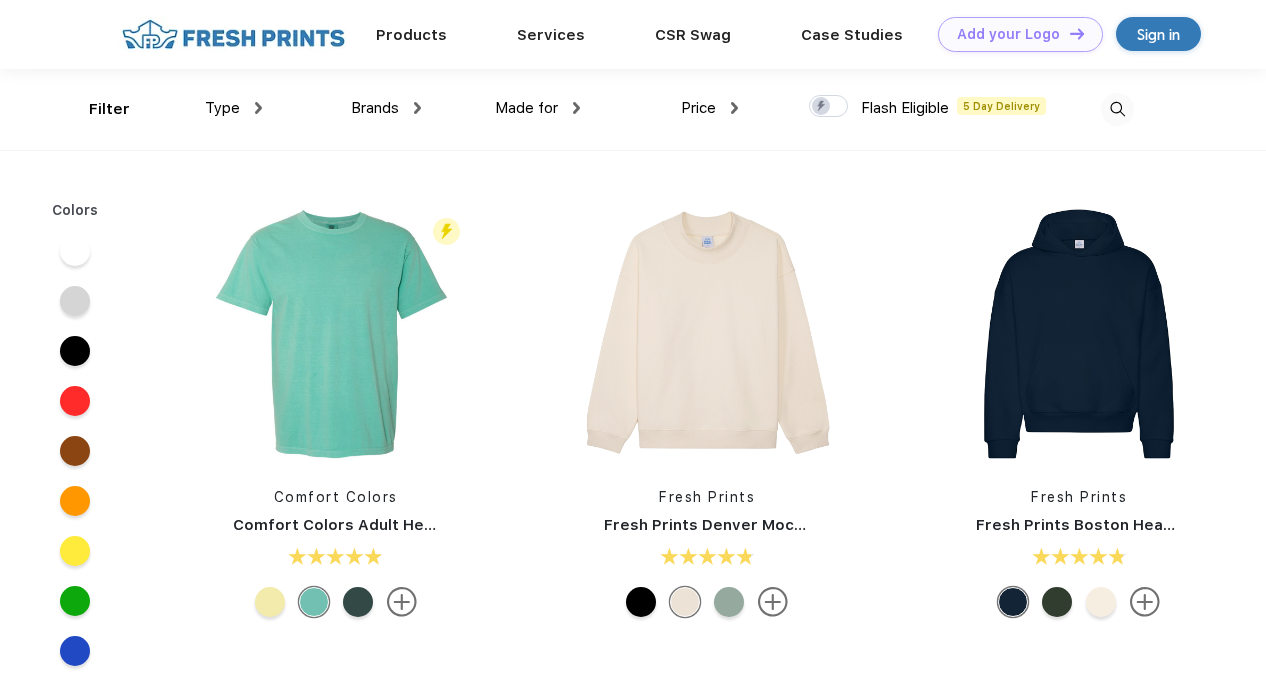 click at bounding box center (1117, 109) 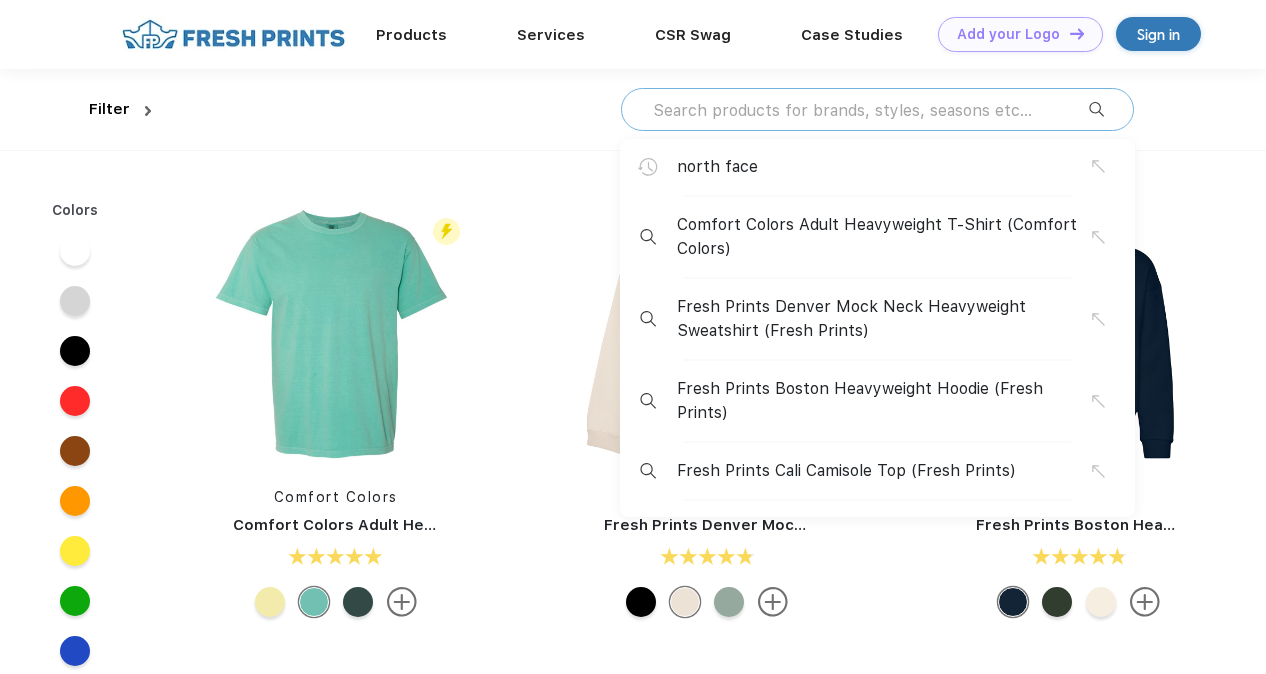 click at bounding box center (870, 110) 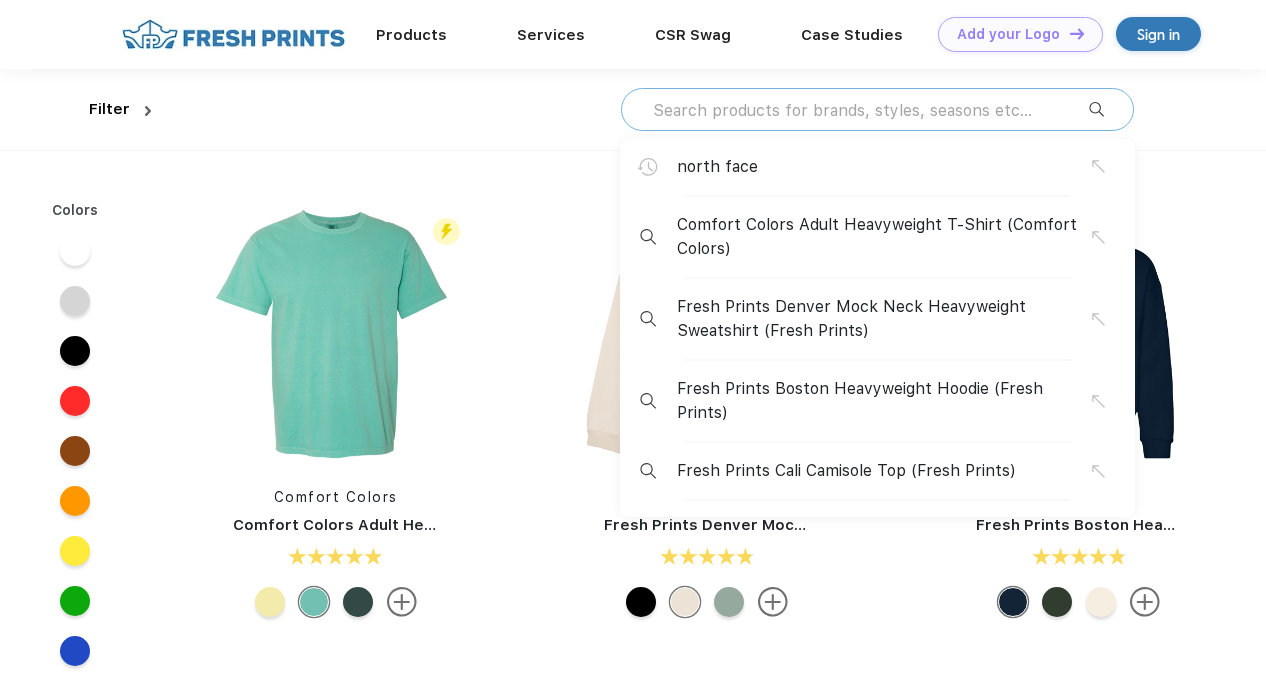 type on "g" 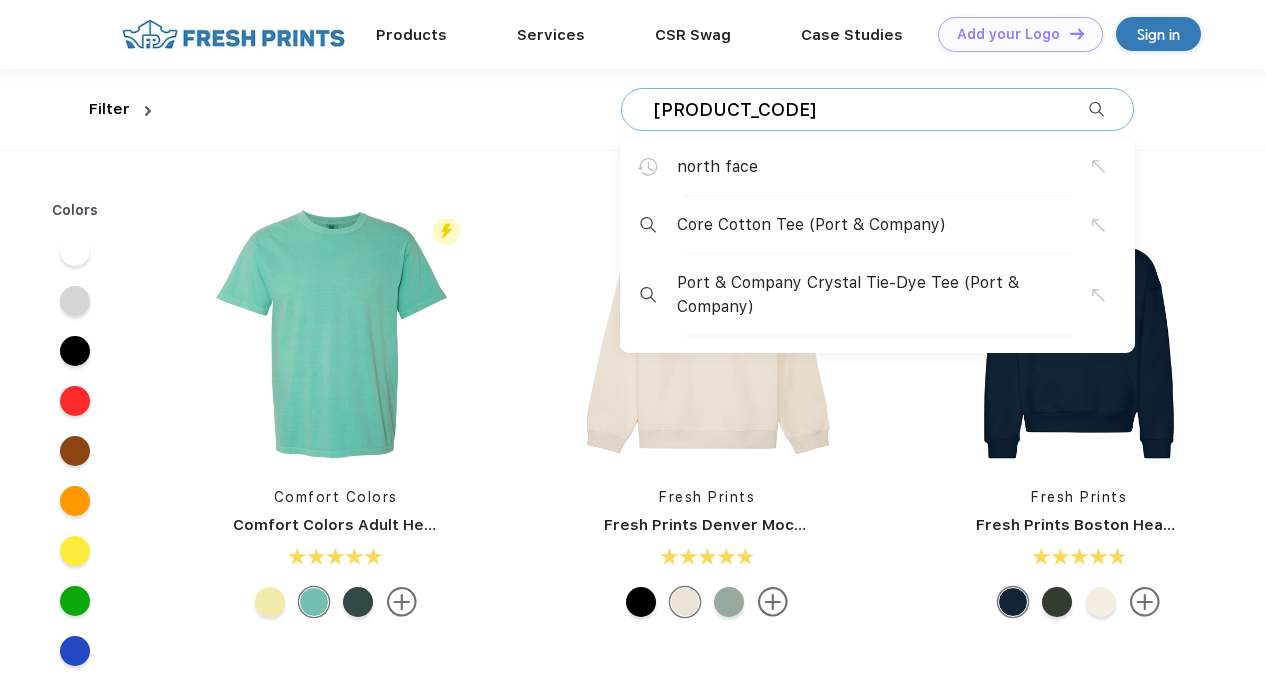 type on "pc54" 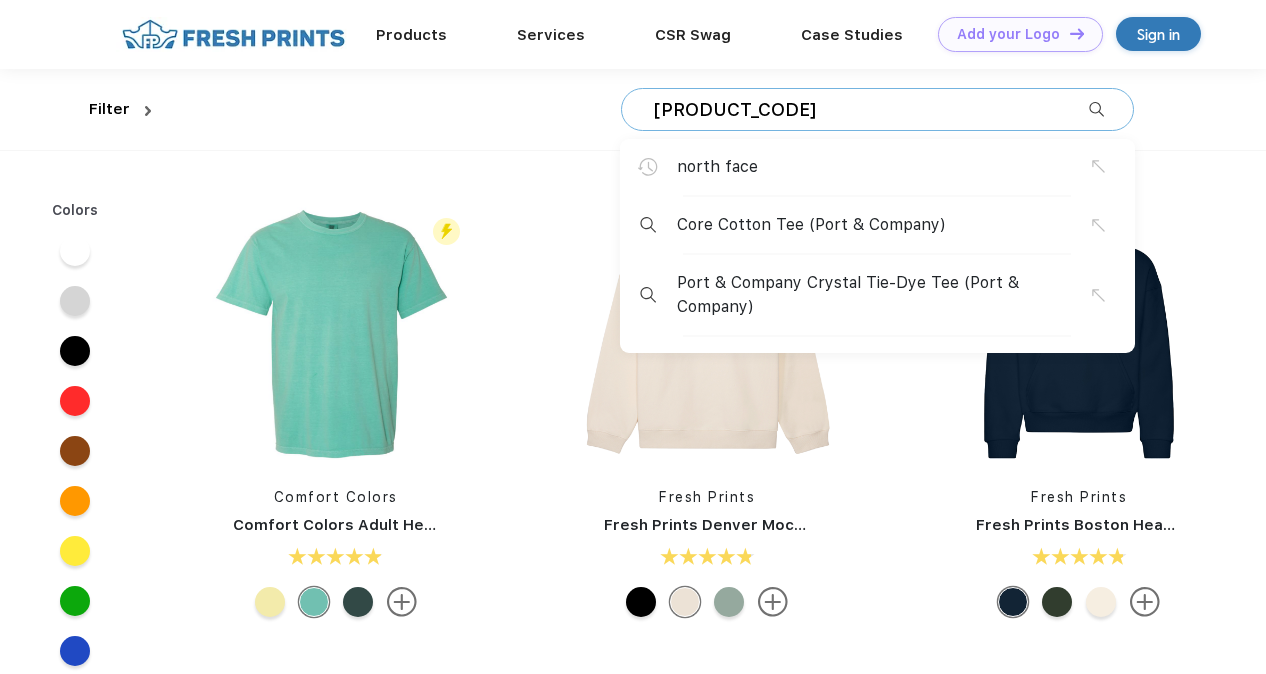 scroll, scrollTop: 0, scrollLeft: 0, axis: both 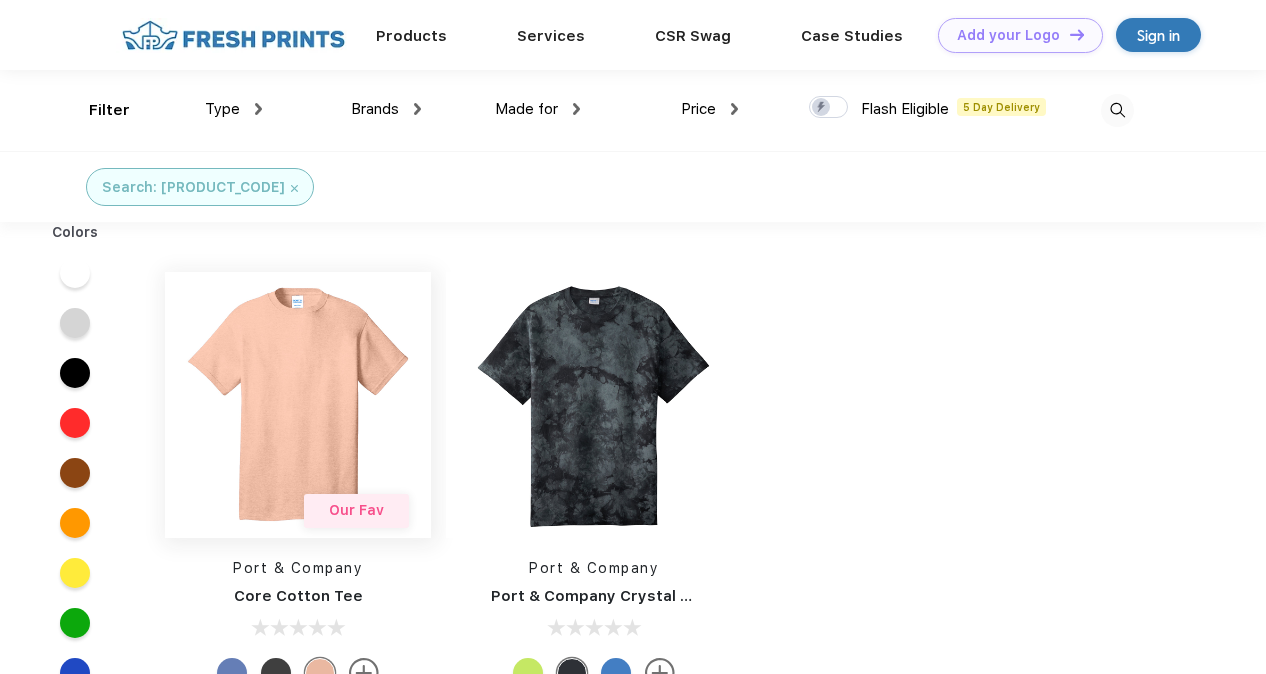 click at bounding box center [298, 405] 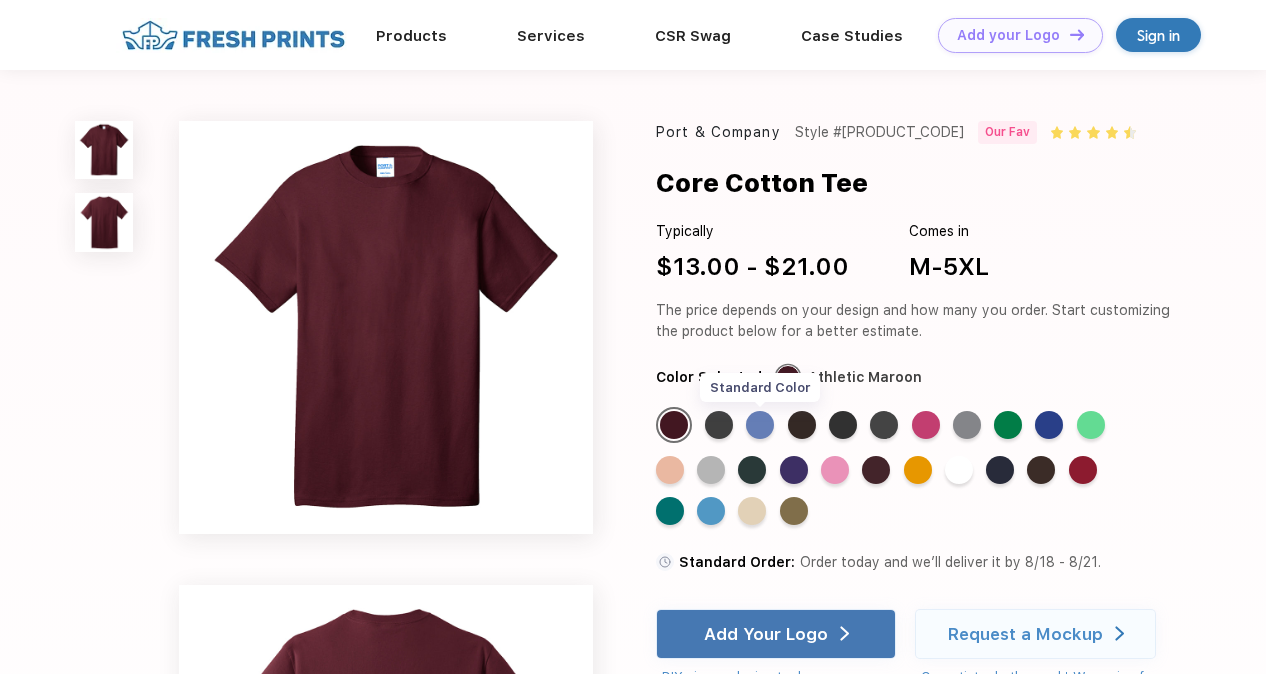click on "Standard Color" at bounding box center [760, 425] 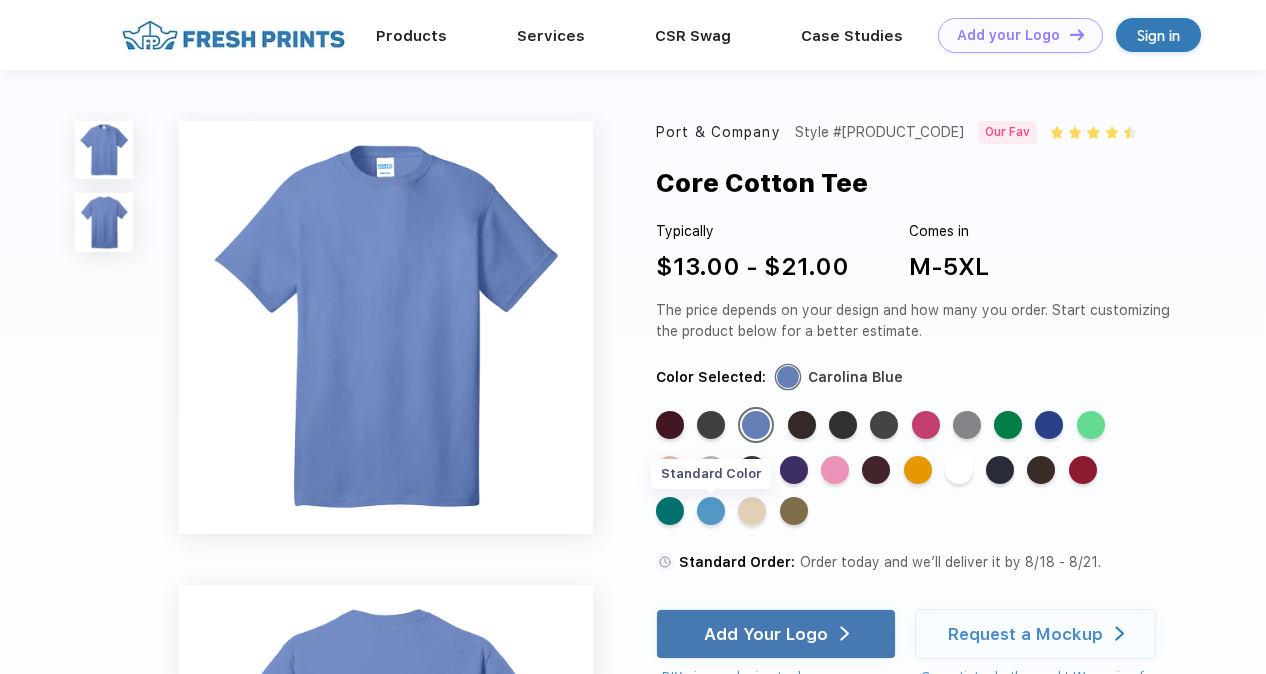 click on "Standard Color" at bounding box center (711, 511) 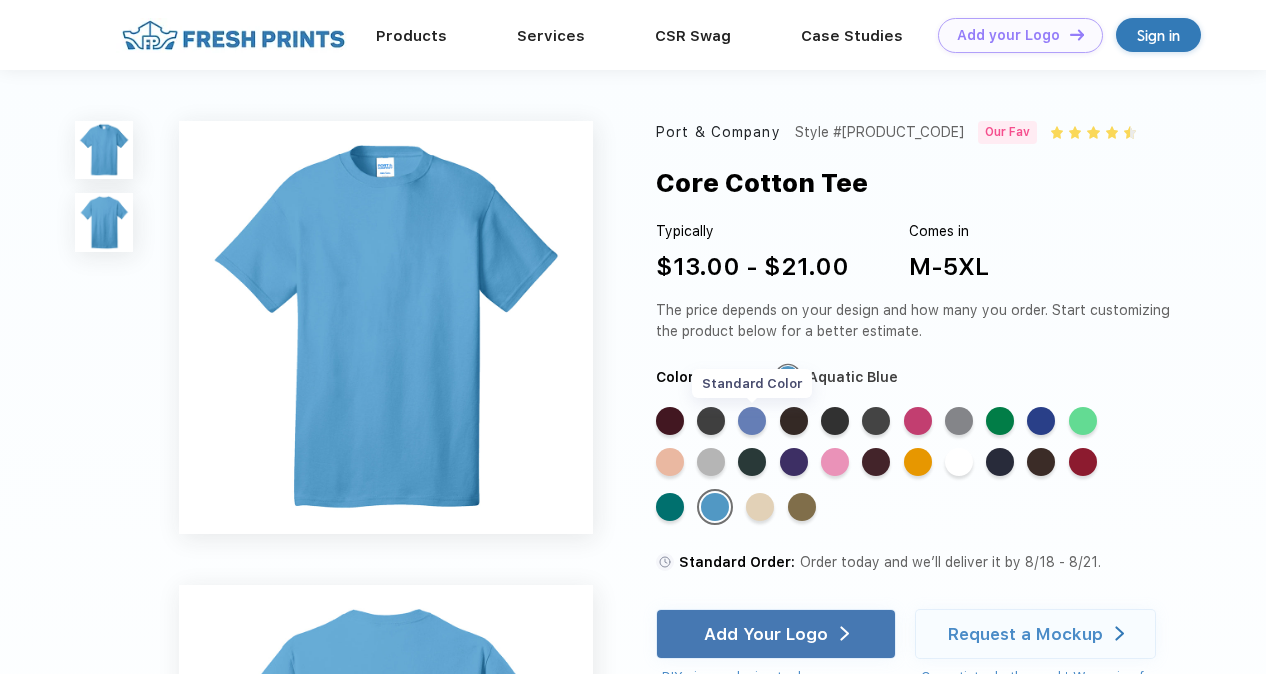 drag, startPoint x: 738, startPoint y: 426, endPoint x: 749, endPoint y: 426, distance: 11 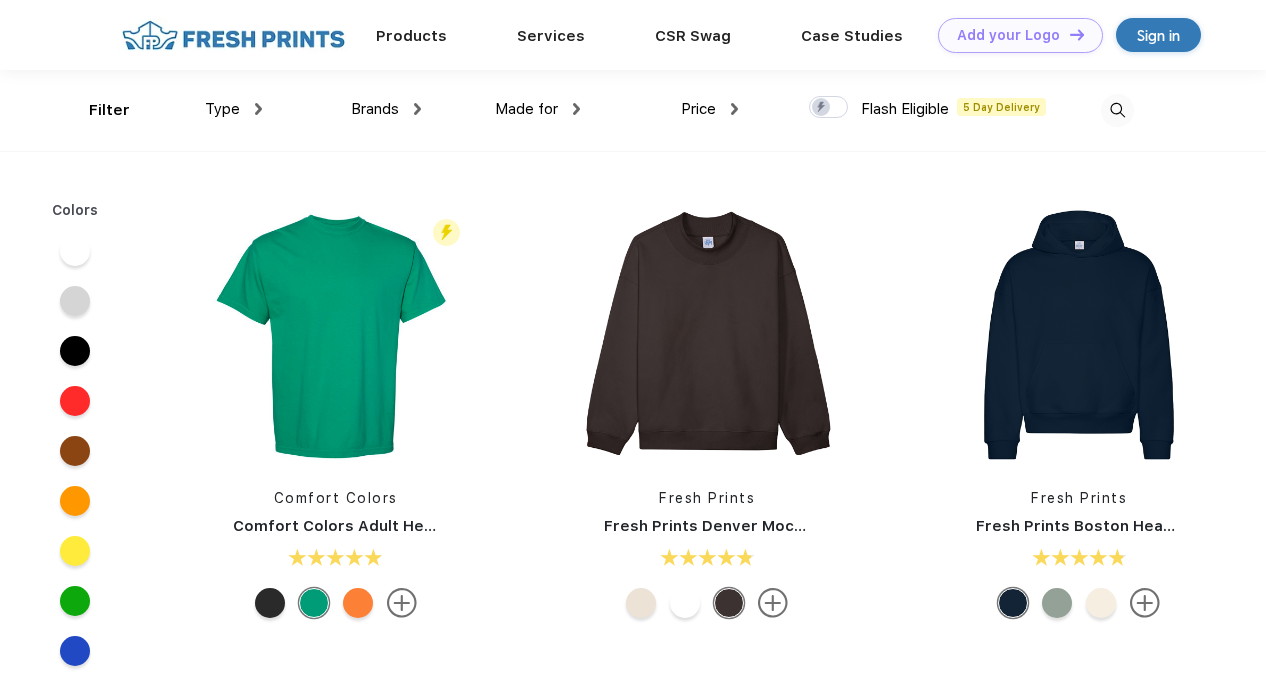 scroll, scrollTop: 0, scrollLeft: 0, axis: both 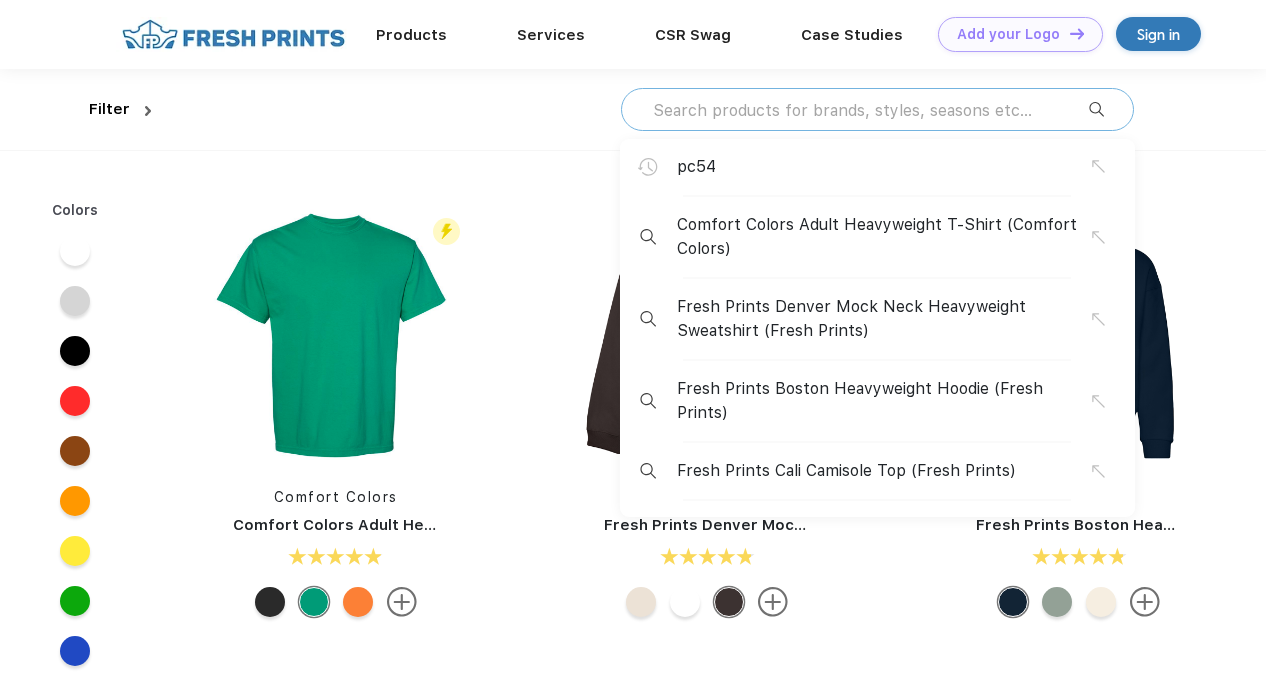 click at bounding box center [870, 110] 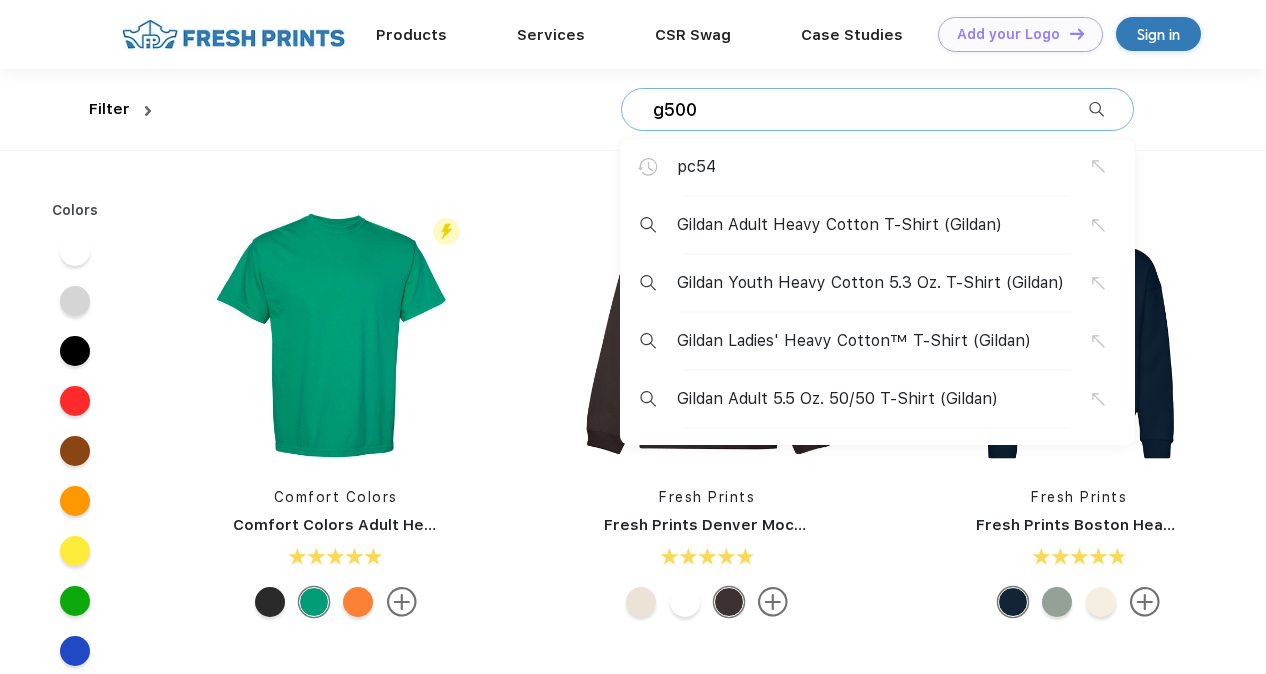 type on "g500" 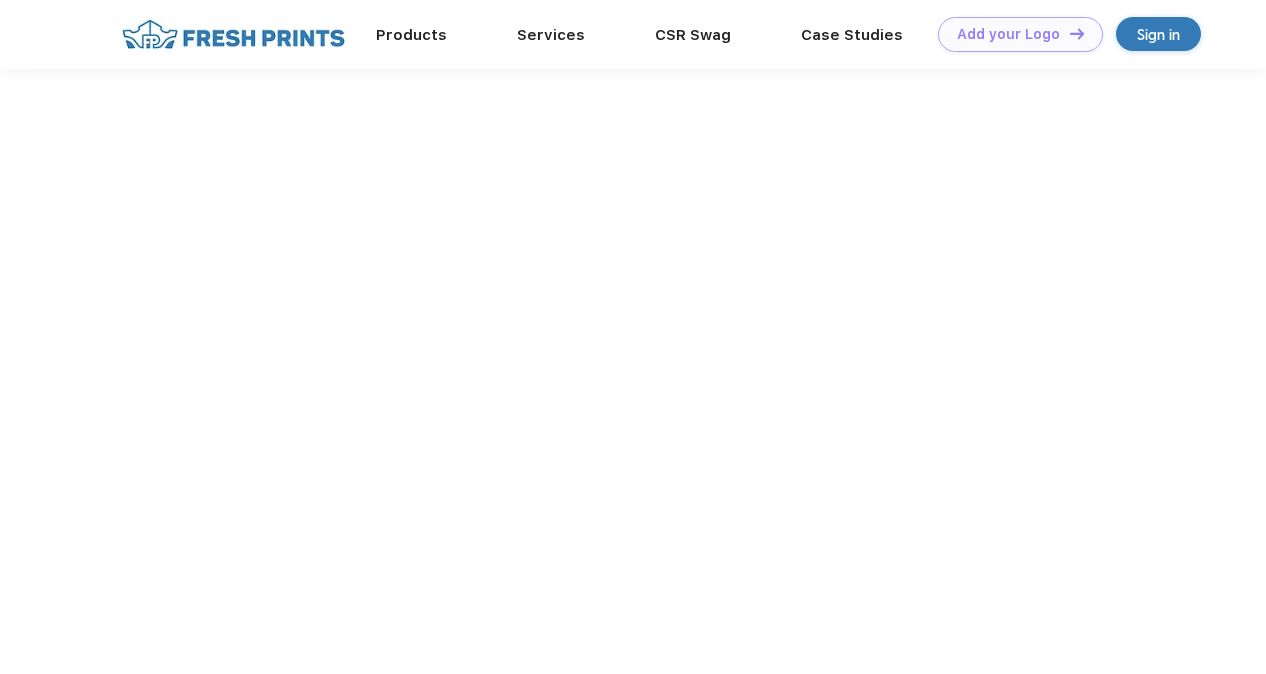 scroll, scrollTop: 0, scrollLeft: 0, axis: both 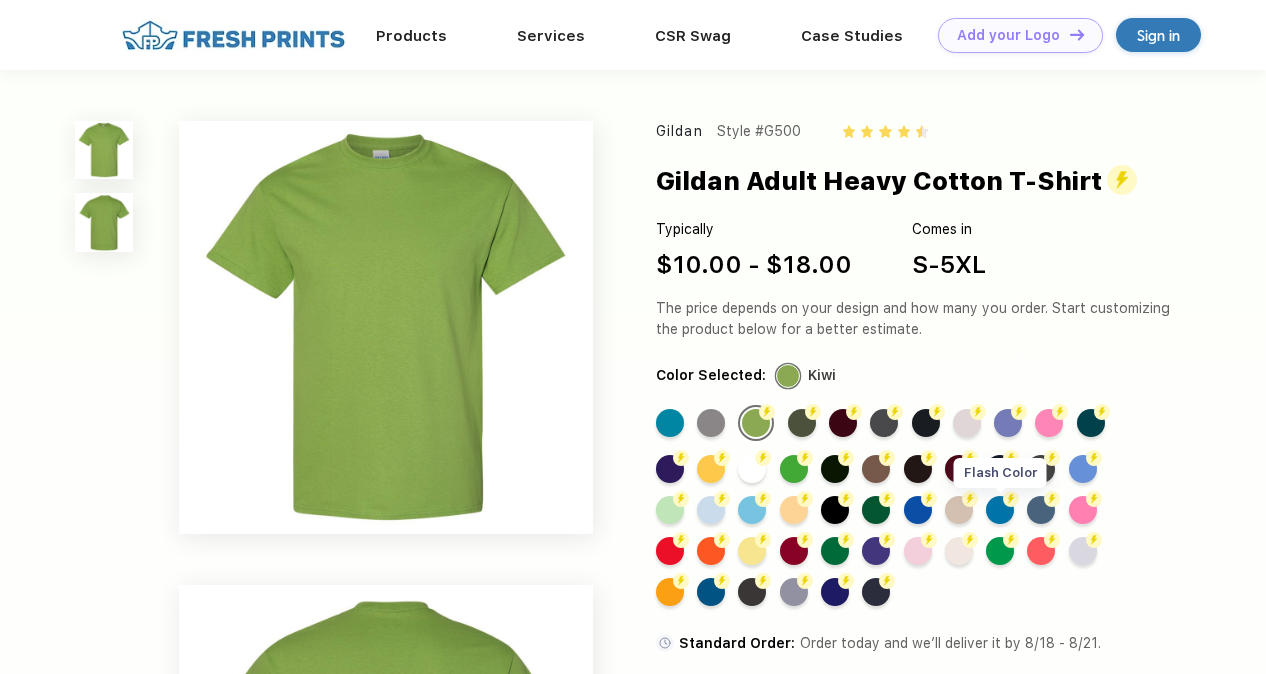 click on "Flash Color" at bounding box center (1000, 510) 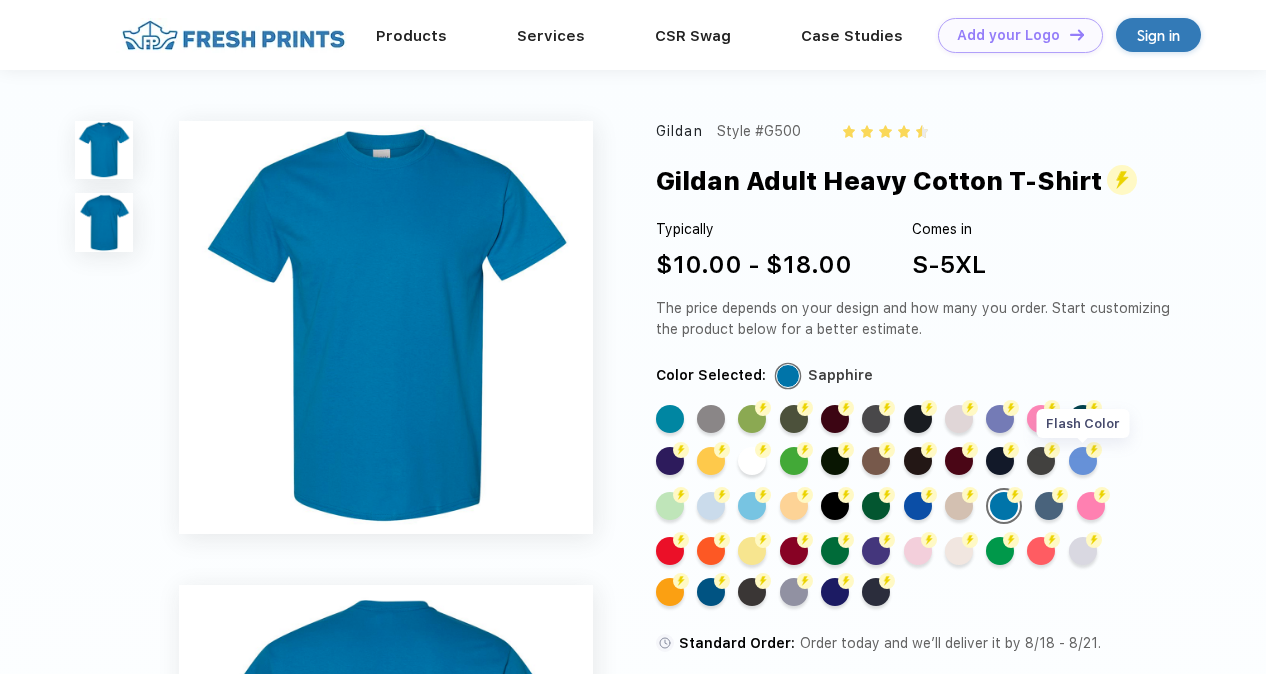 click on "Flash Color" at bounding box center [1083, 461] 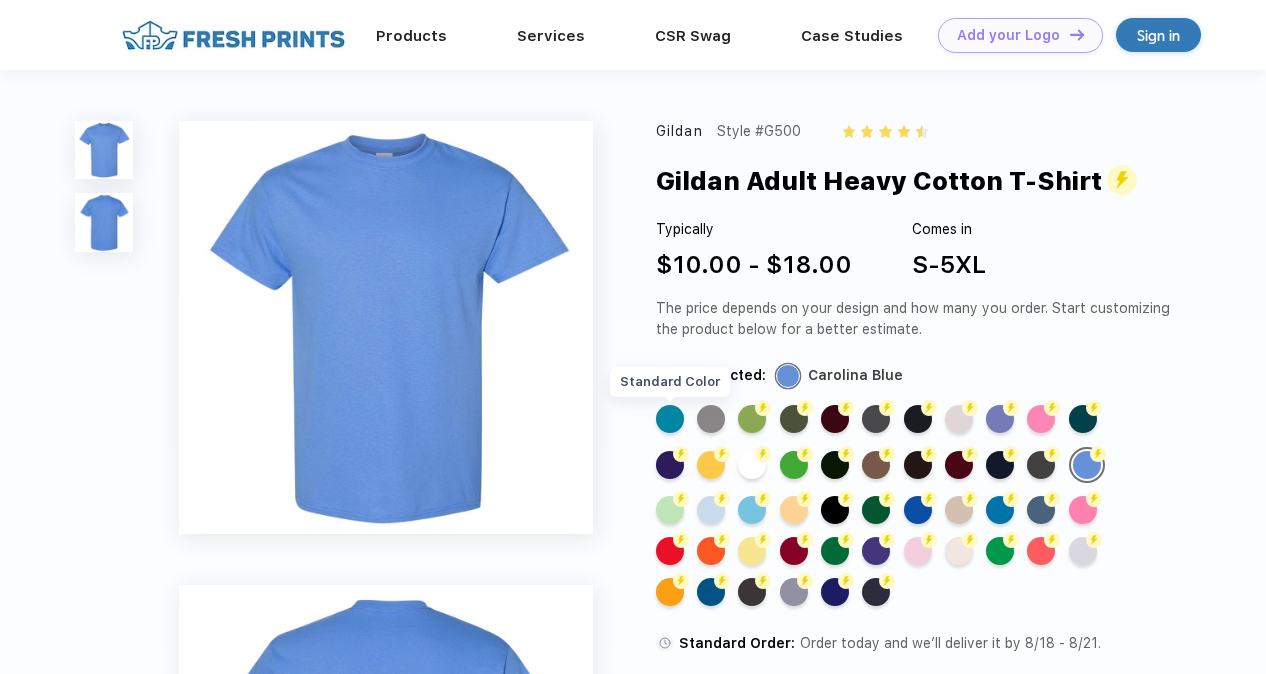 click on "Standard Color" at bounding box center (670, 419) 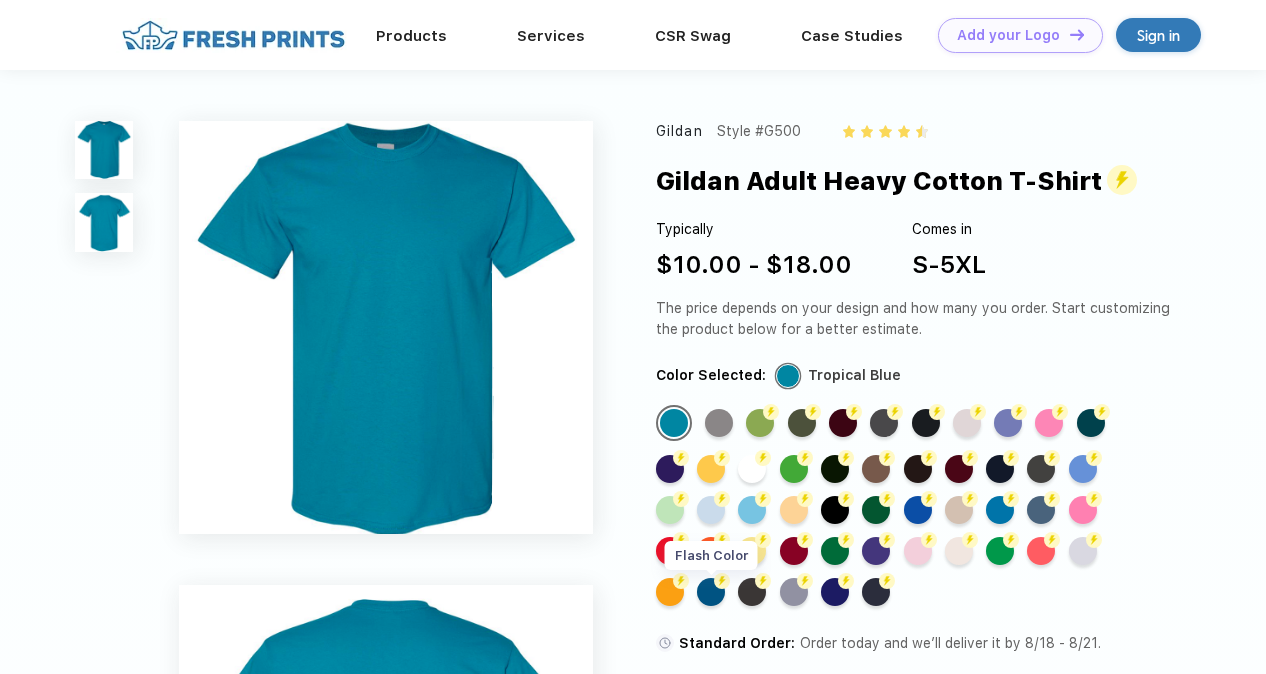 click on "Flash Color" at bounding box center [711, 592] 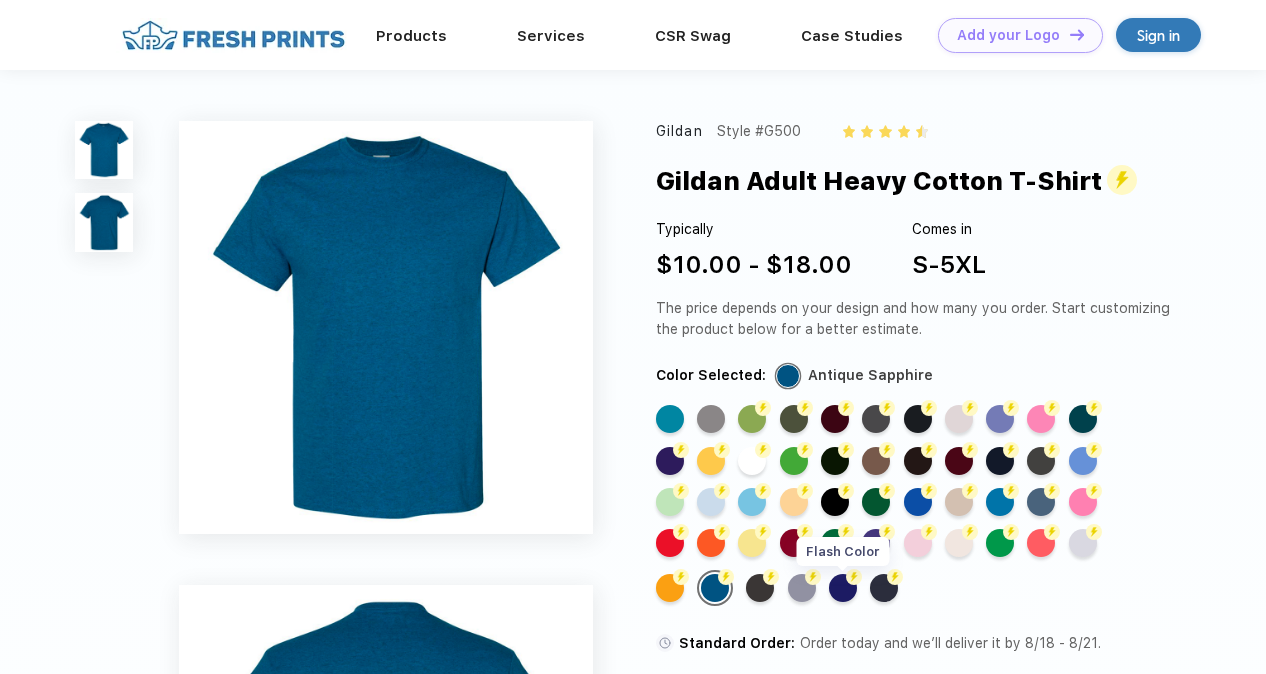 click on "Flash Color" at bounding box center (843, 588) 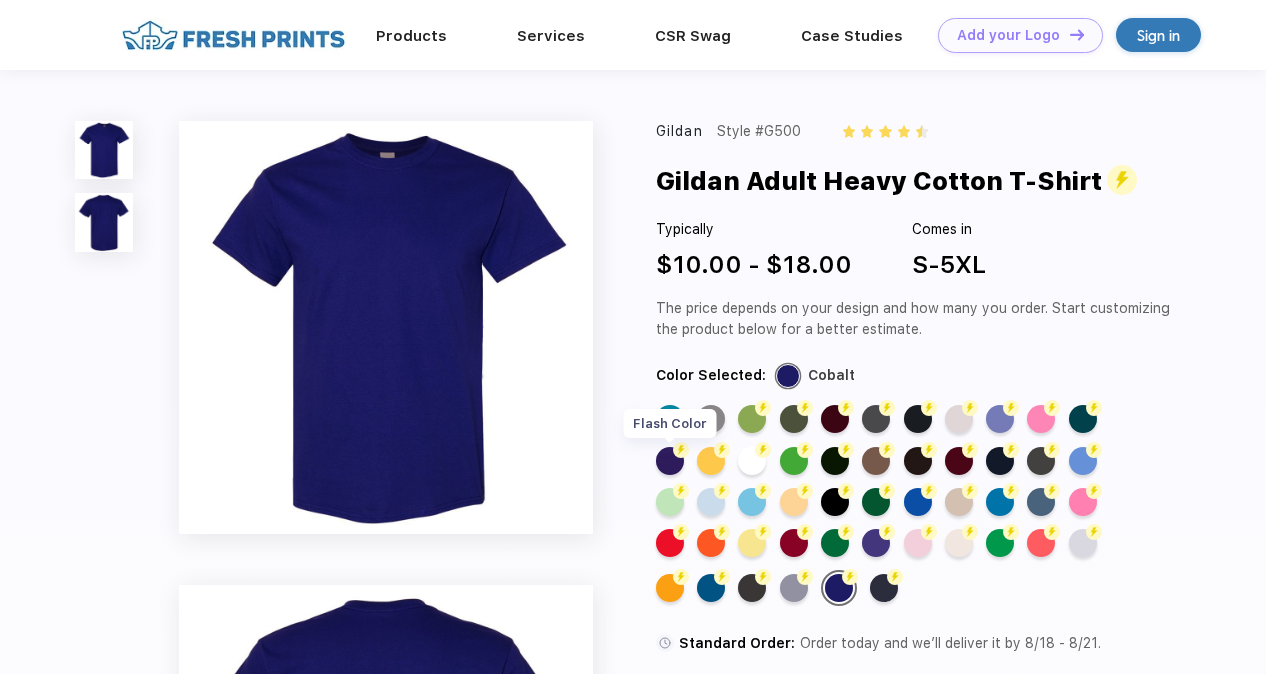 click on "Flash Color" at bounding box center (670, 461) 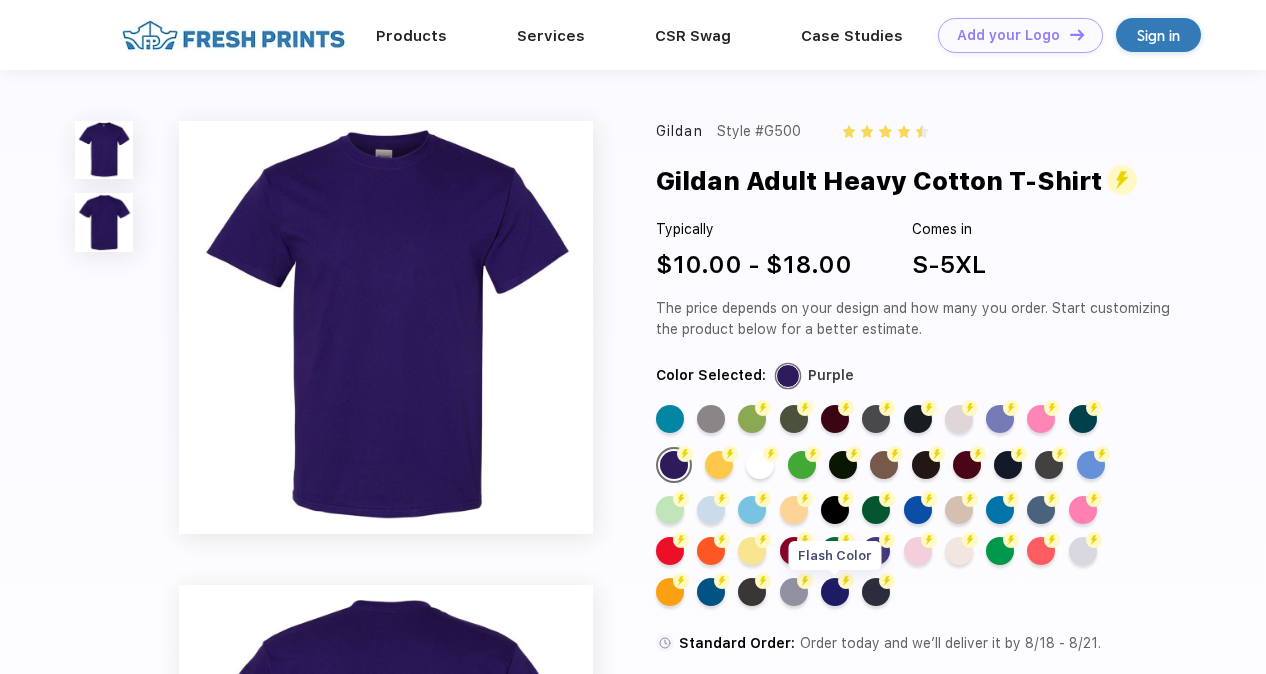 click on "Flash Color" at bounding box center (835, 592) 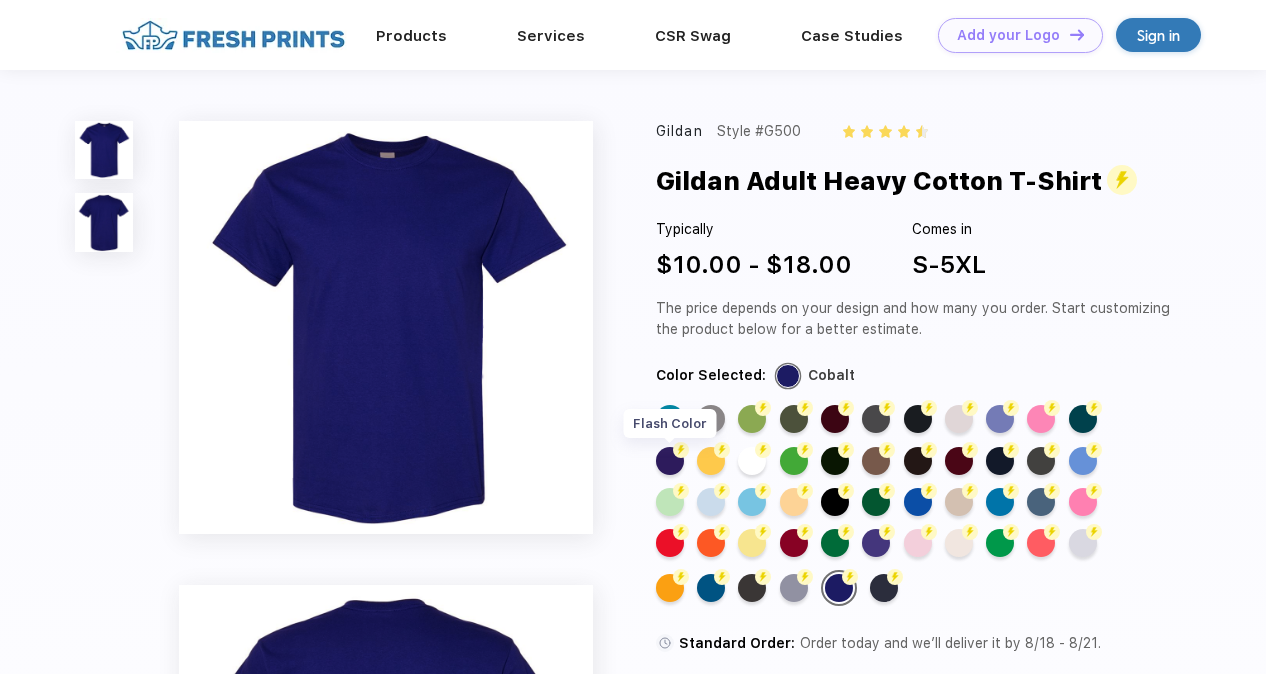 click on "Flash Color" at bounding box center [670, 461] 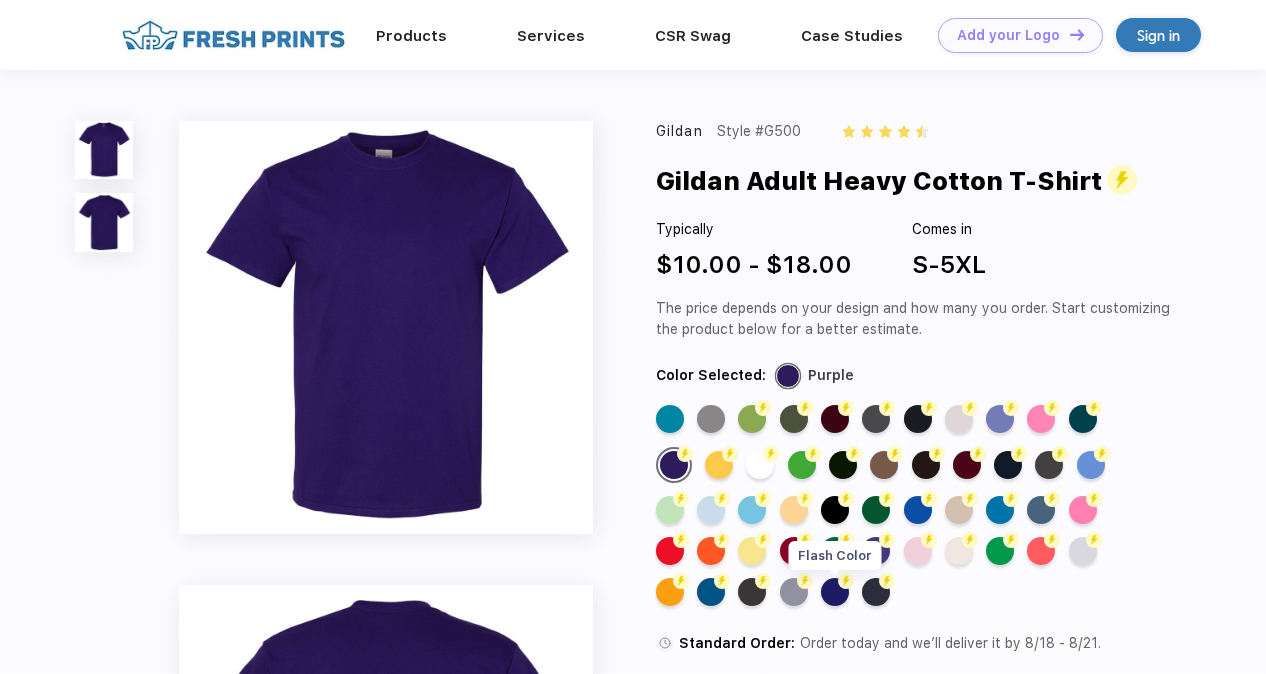 click on "Flash Color" at bounding box center [835, 592] 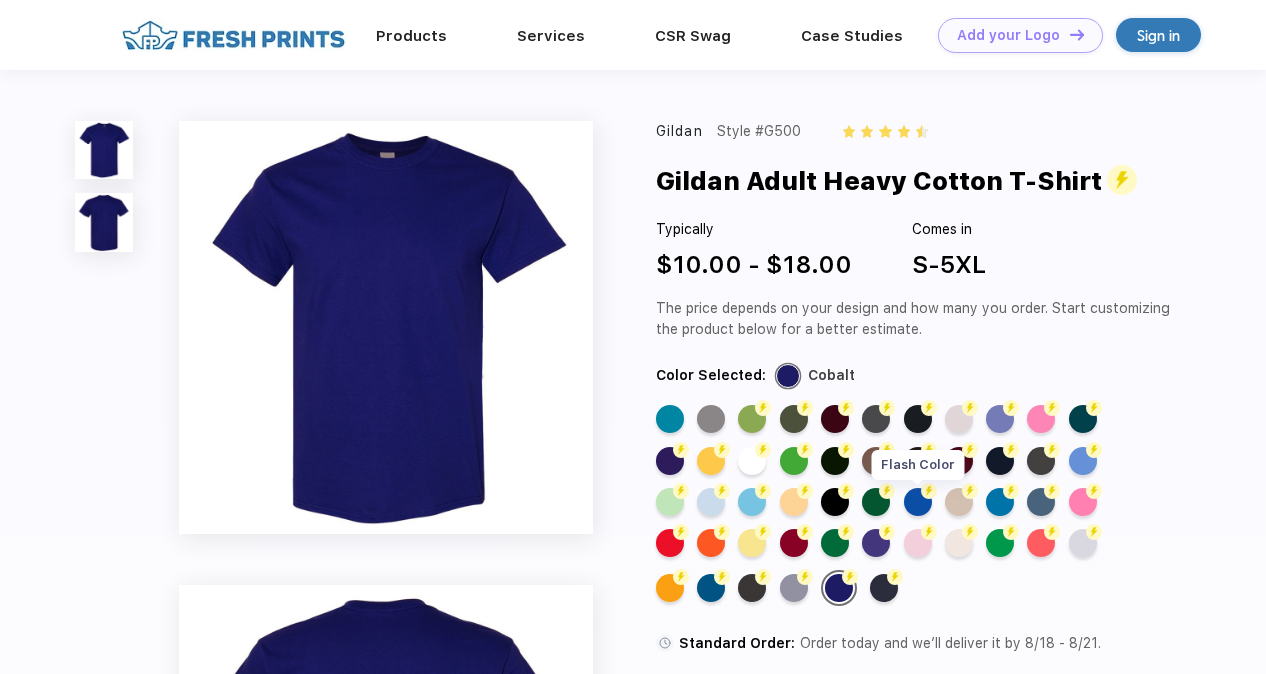 click on "Flash Color" at bounding box center (918, 502) 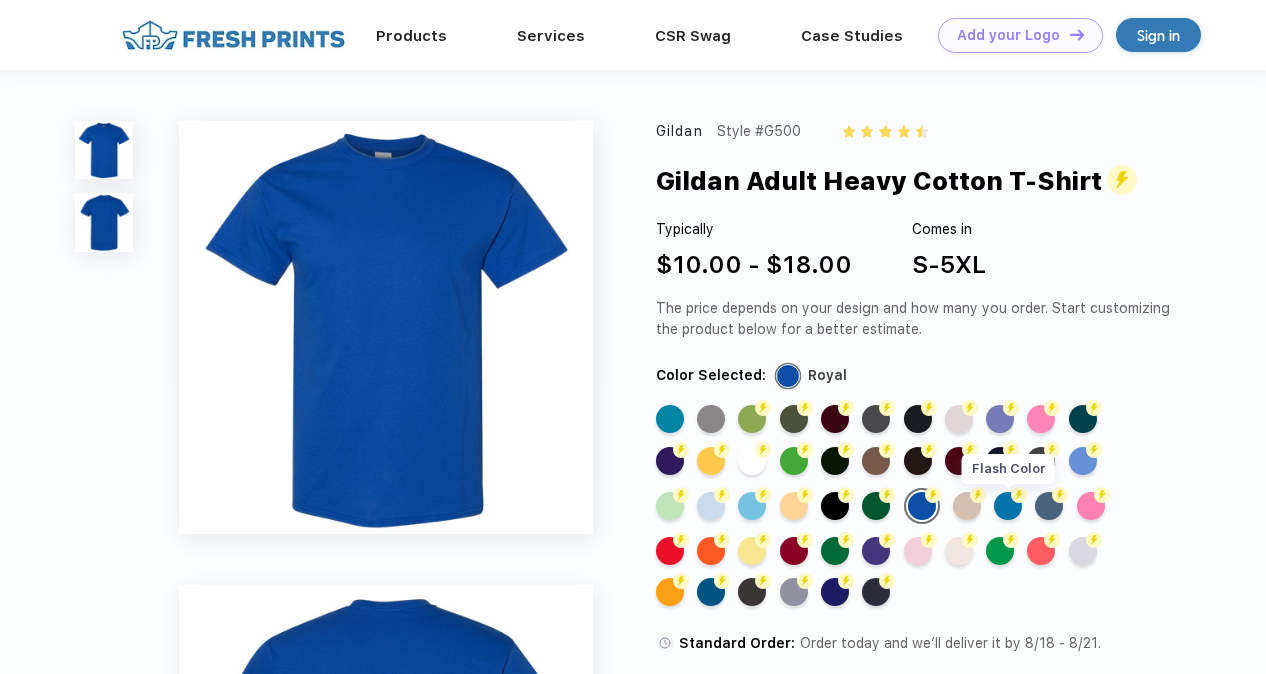 click on "Flash Color" at bounding box center (1008, 506) 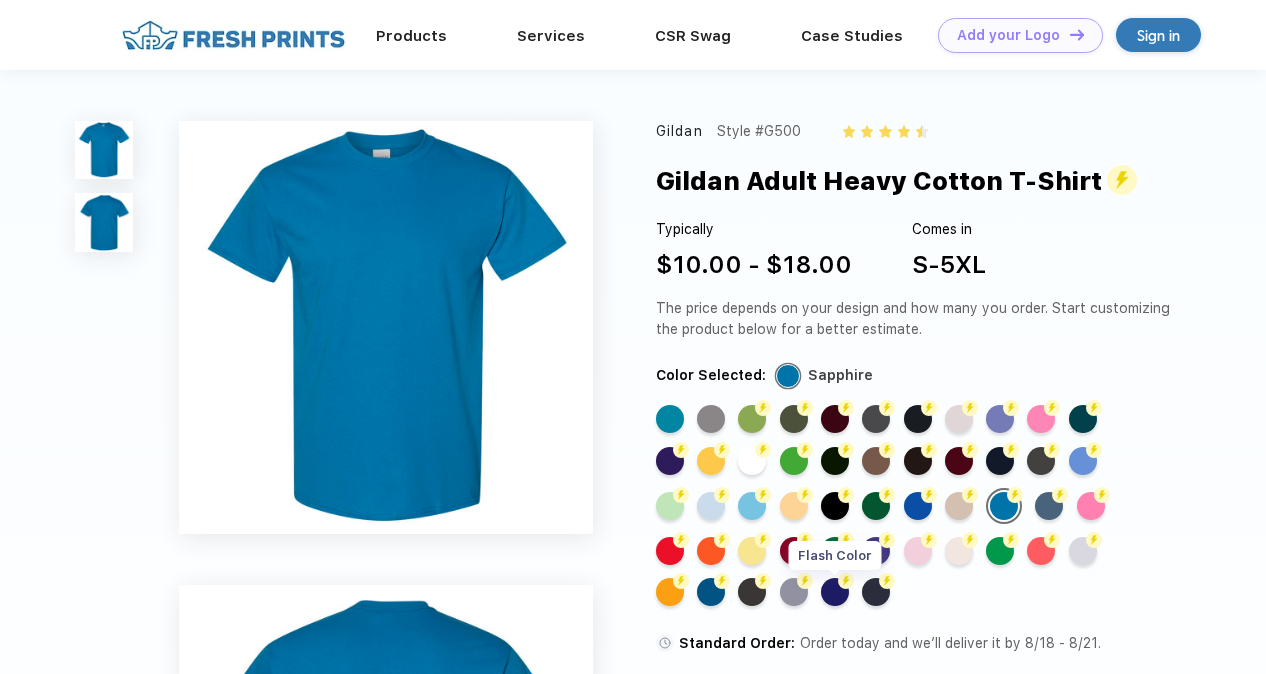 click on "Flash Color" at bounding box center [835, 592] 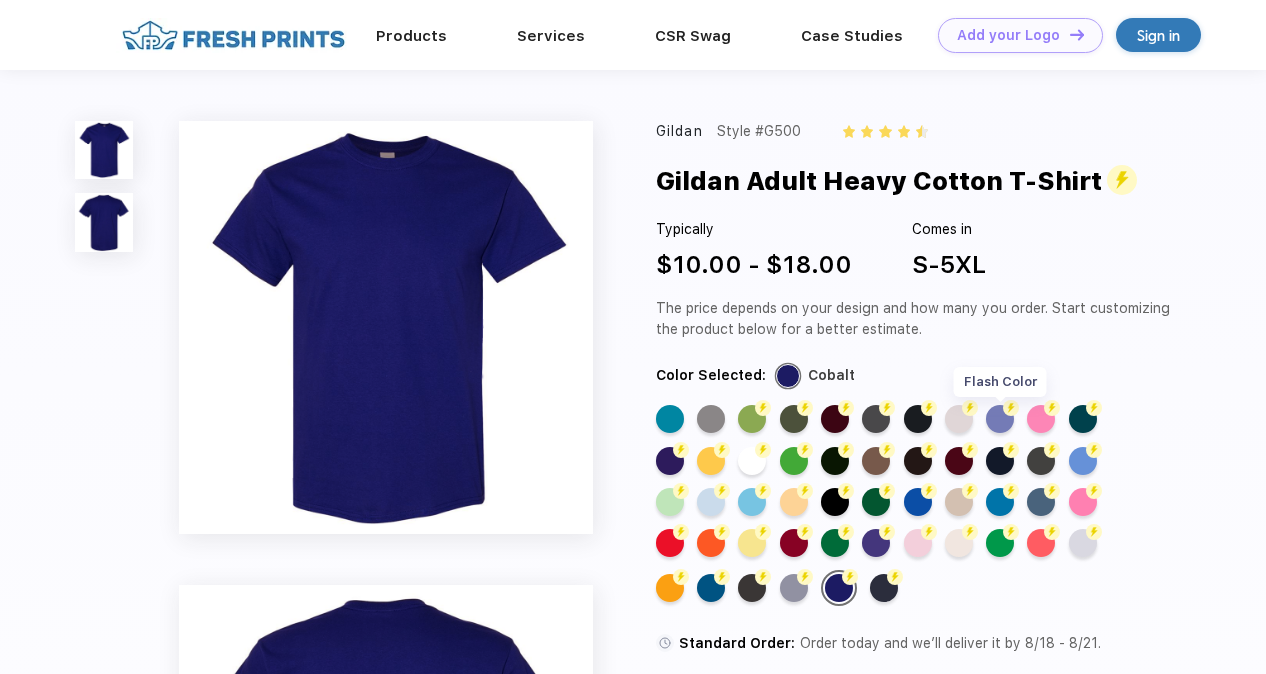 click on "Flash Color" at bounding box center [1000, 419] 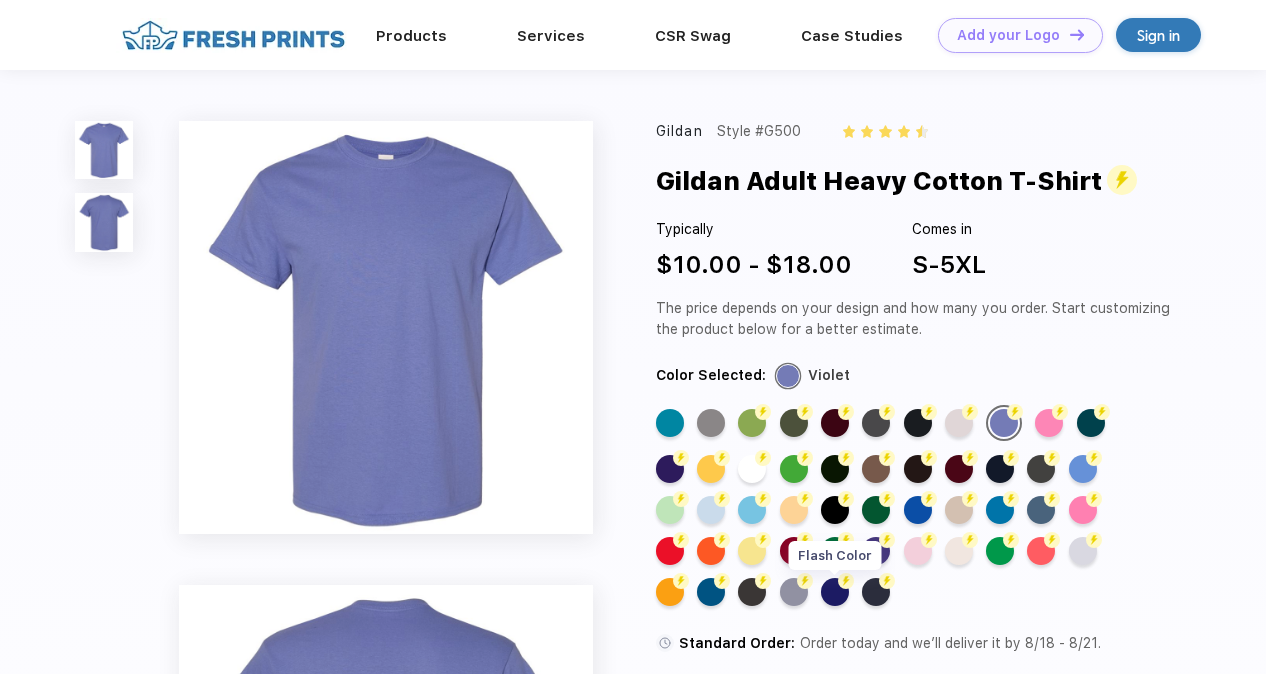 click on "Flash Color" at bounding box center [835, 592] 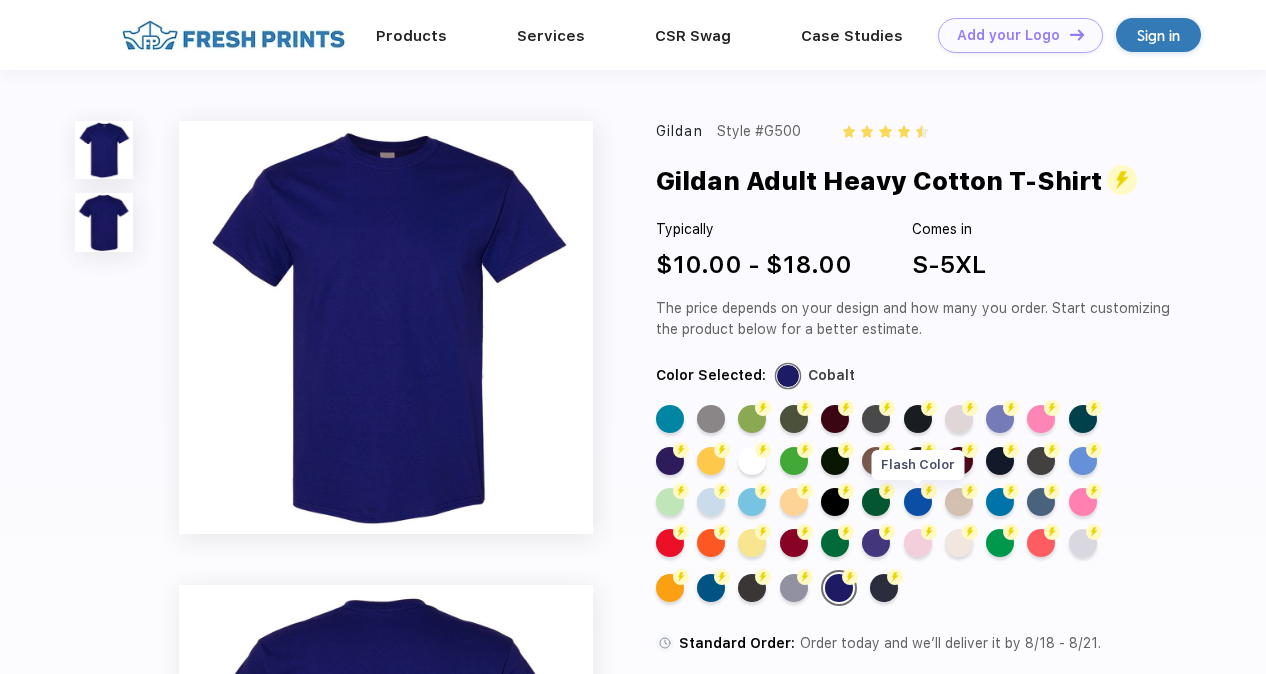 click on "Flash Color" at bounding box center (918, 502) 